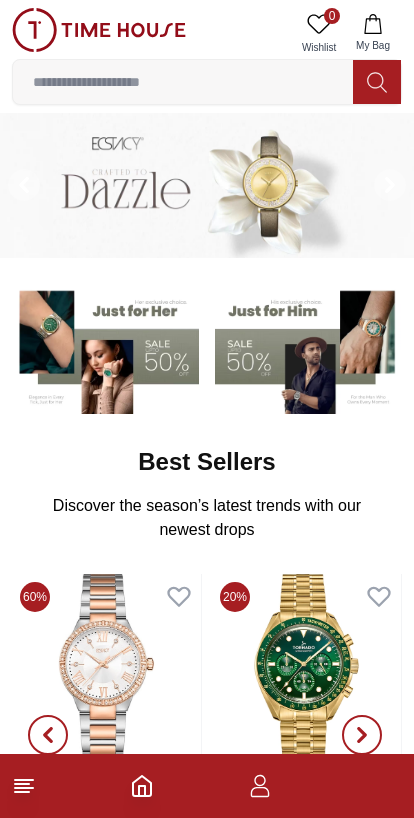 scroll, scrollTop: 0, scrollLeft: 0, axis: both 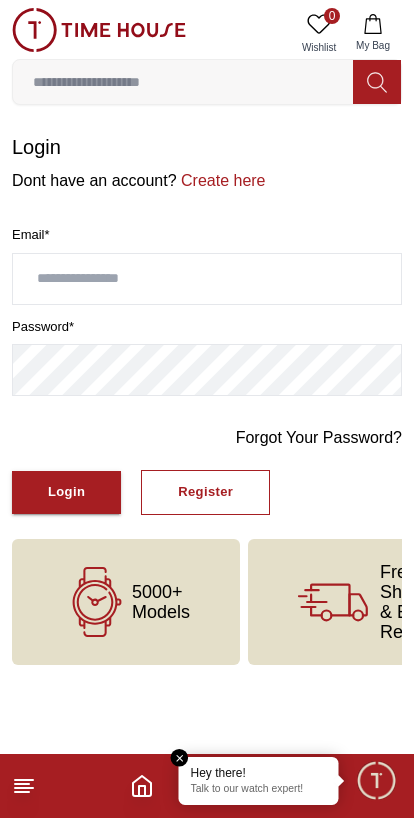 click on "Talk to our watch expert!" at bounding box center (259, 790) 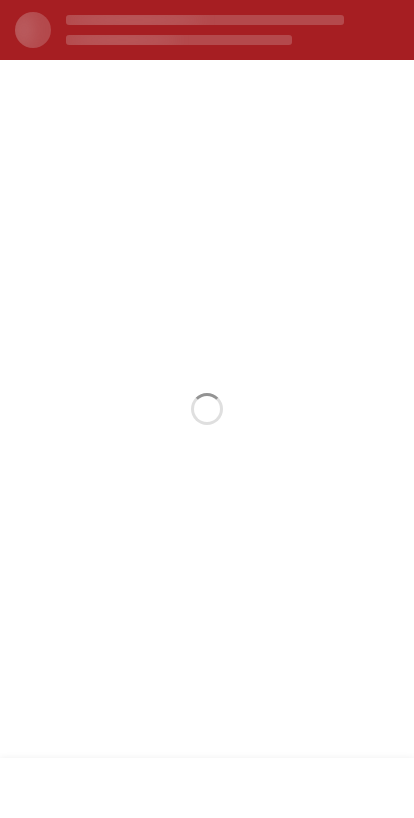 scroll, scrollTop: 0, scrollLeft: 0, axis: both 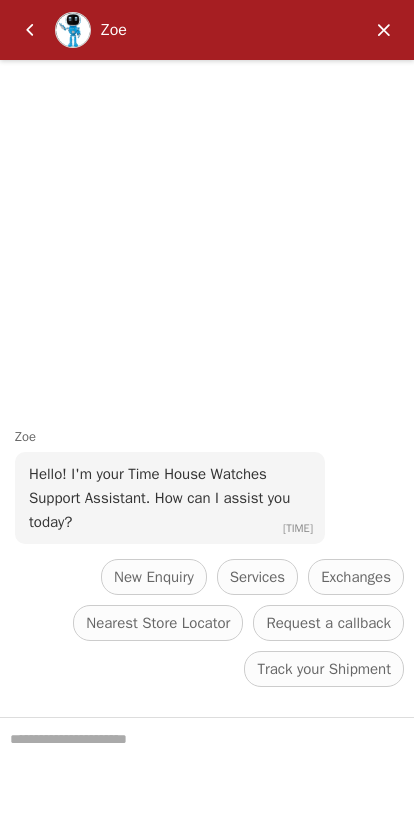 click at bounding box center (384, 30) 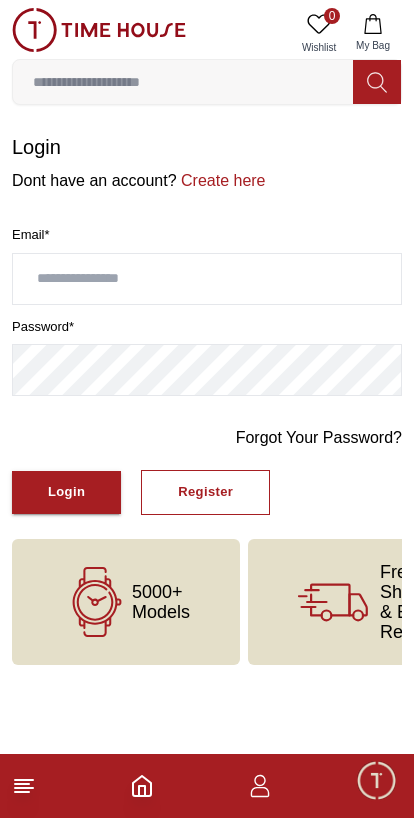click at bounding box center [183, 82] 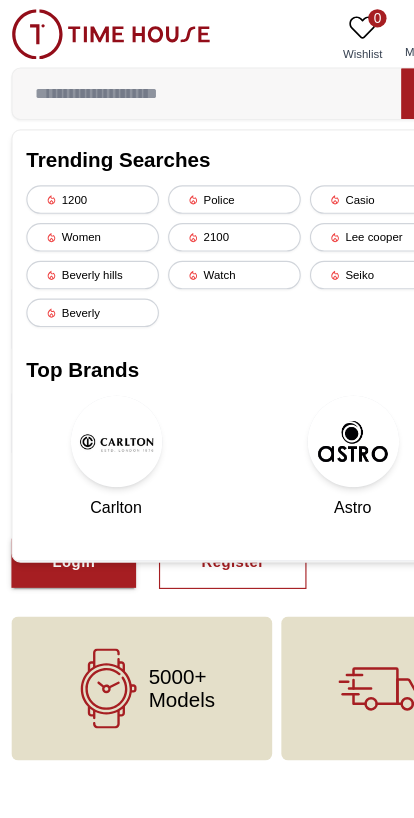 click at bounding box center [99, 30] 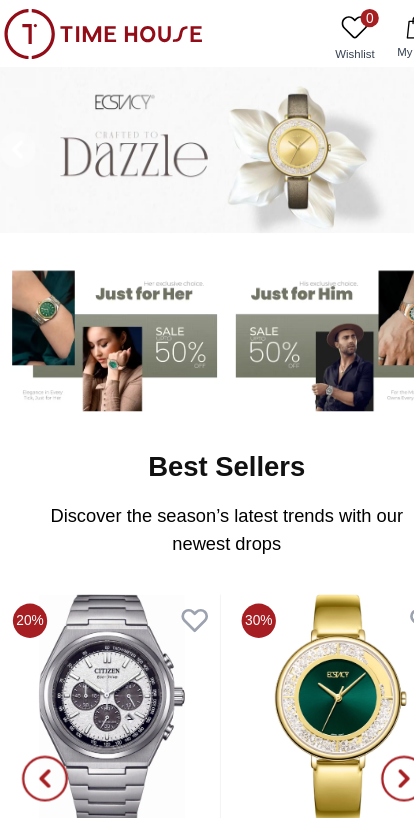 scroll, scrollTop: 0, scrollLeft: 0, axis: both 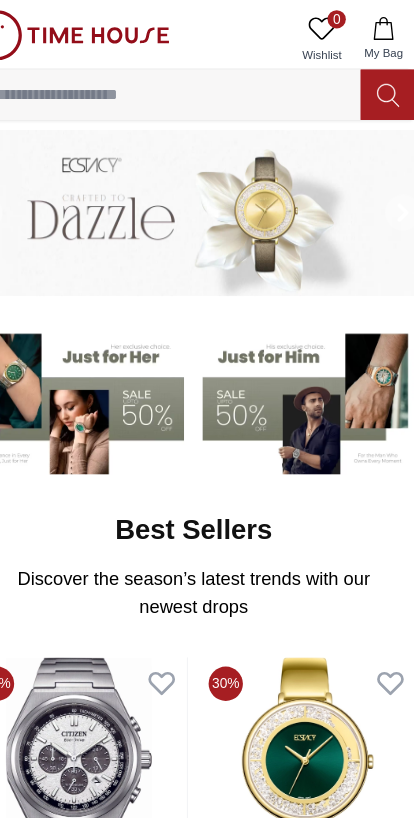 click at bounding box center [183, 82] 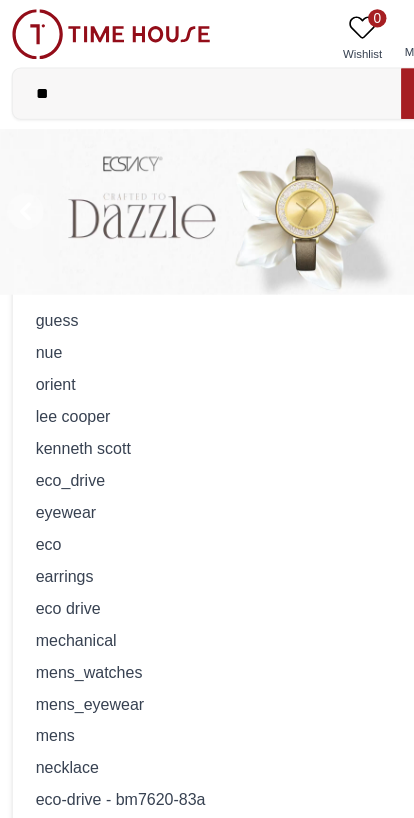 type on "*" 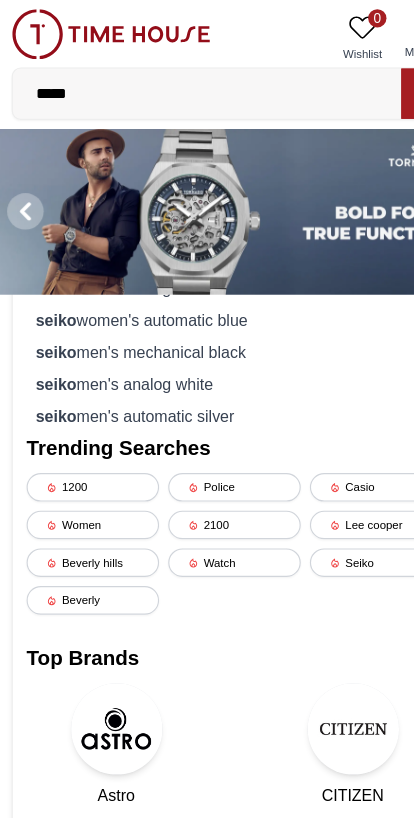 type on "*****" 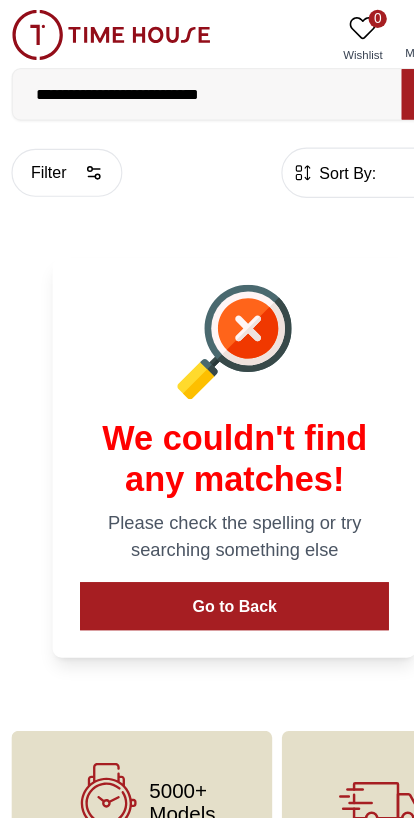 scroll, scrollTop: 0, scrollLeft: 0, axis: both 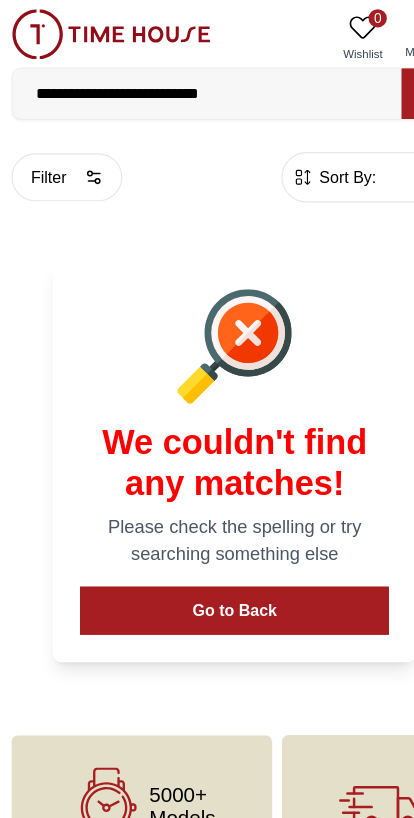 click on "**********" at bounding box center (183, 82) 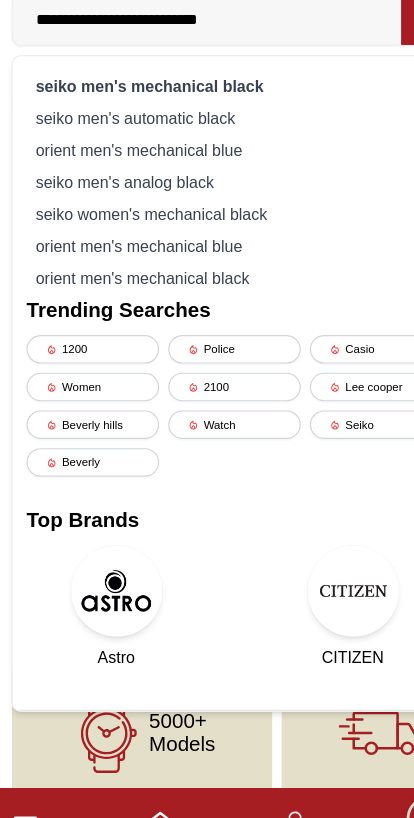 click on "Seiko" at bounding box center [331, 436] 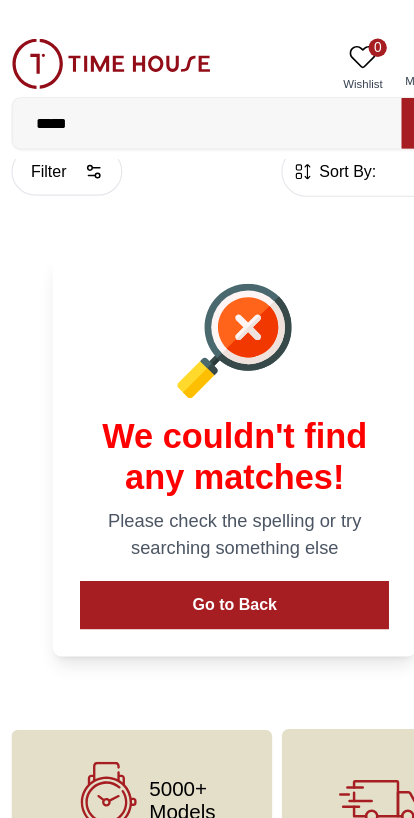 scroll, scrollTop: 0, scrollLeft: 0, axis: both 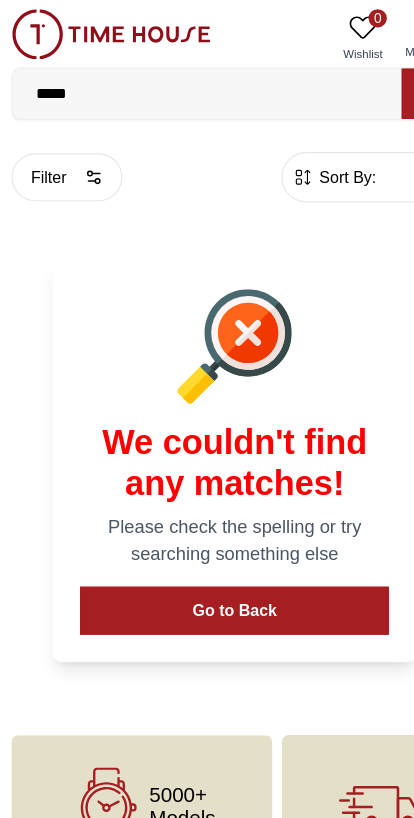 click on "*****" at bounding box center [183, 82] 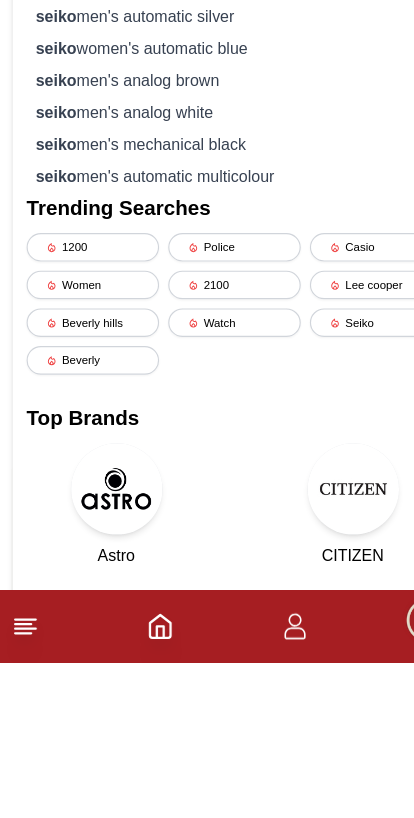 click on "Casio" at bounding box center [331, 454] 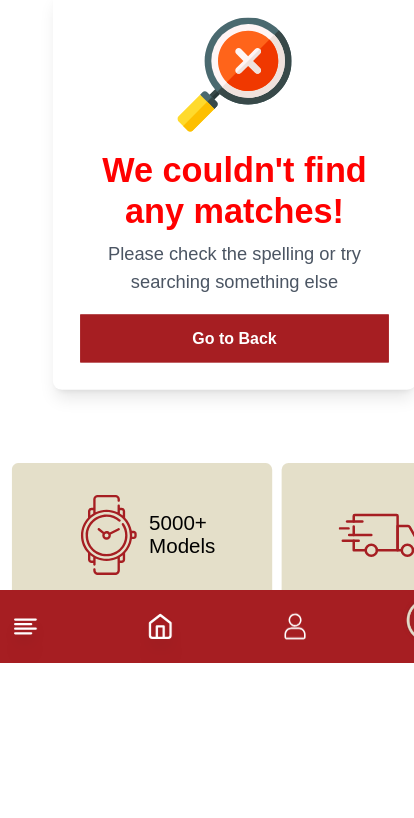 scroll, scrollTop: 31, scrollLeft: 0, axis: vertical 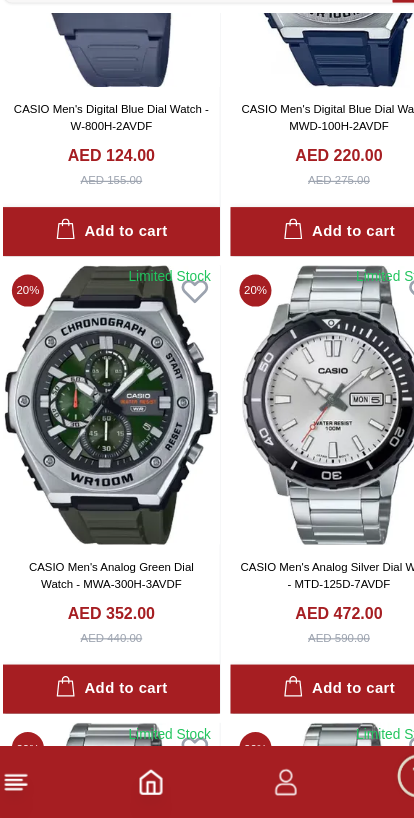 click 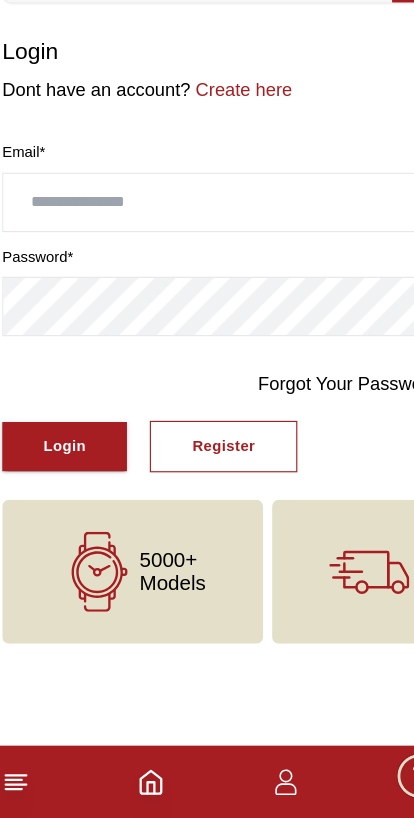 scroll, scrollTop: 0, scrollLeft: 0, axis: both 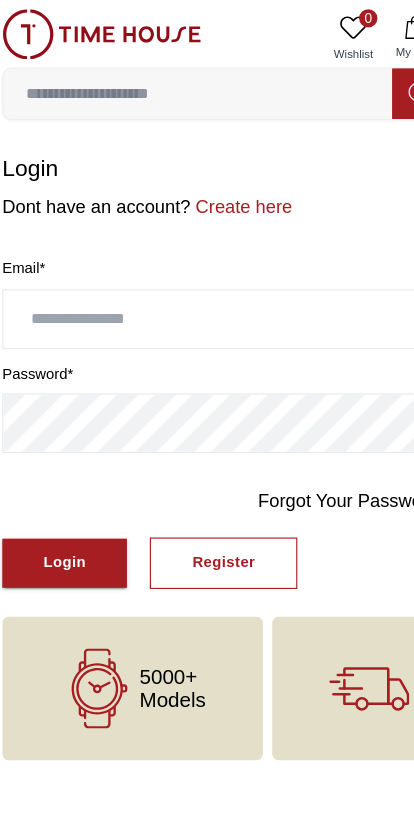 click on "Create here" at bounding box center [221, 180] 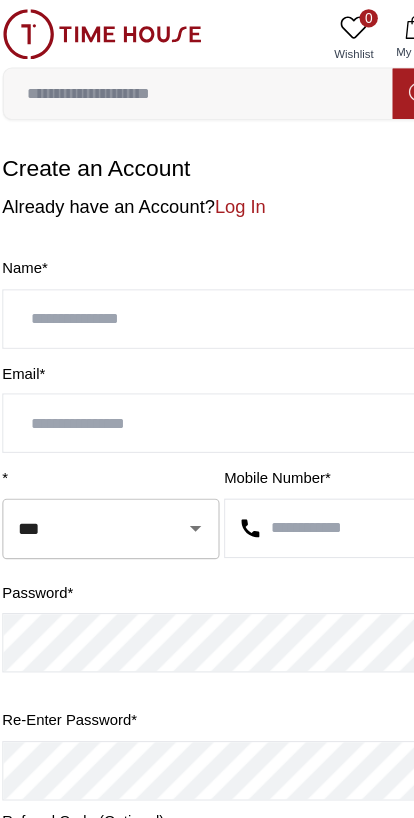 click at bounding box center (207, 279) 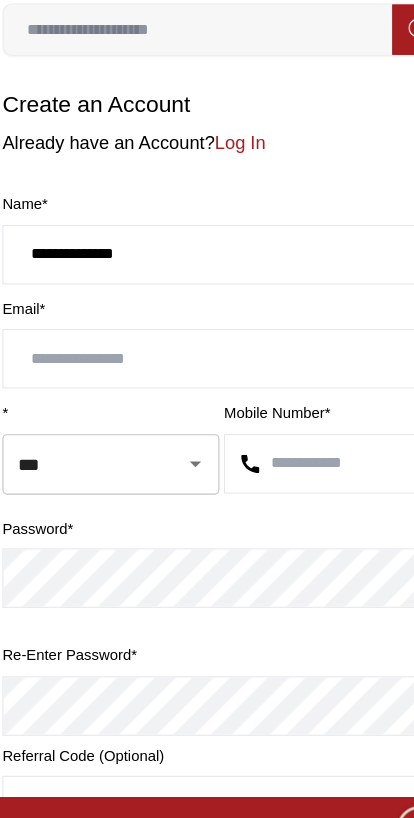 type on "**********" 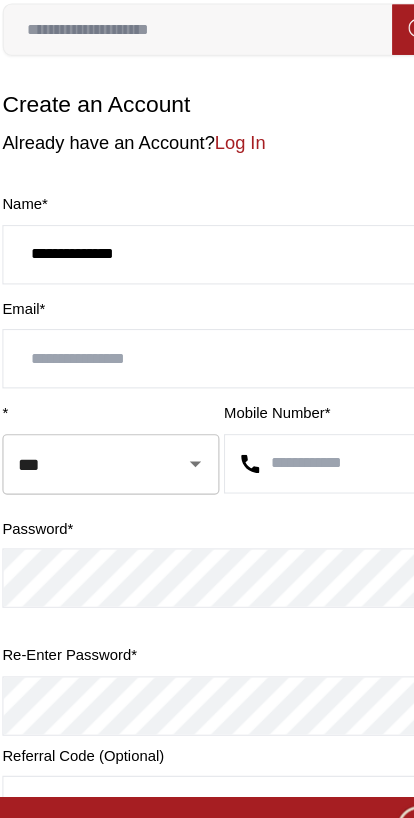 click at bounding box center [207, 370] 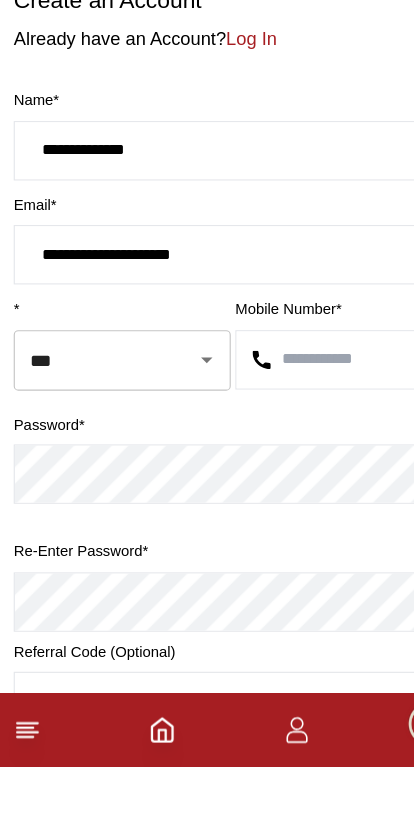 click 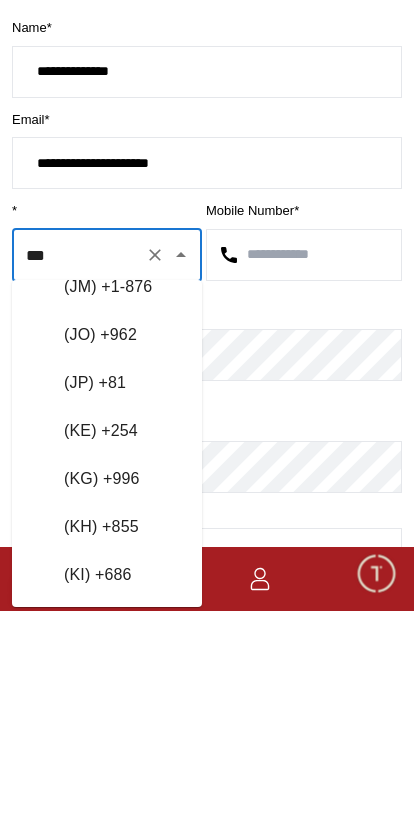 scroll, scrollTop: 5330, scrollLeft: 0, axis: vertical 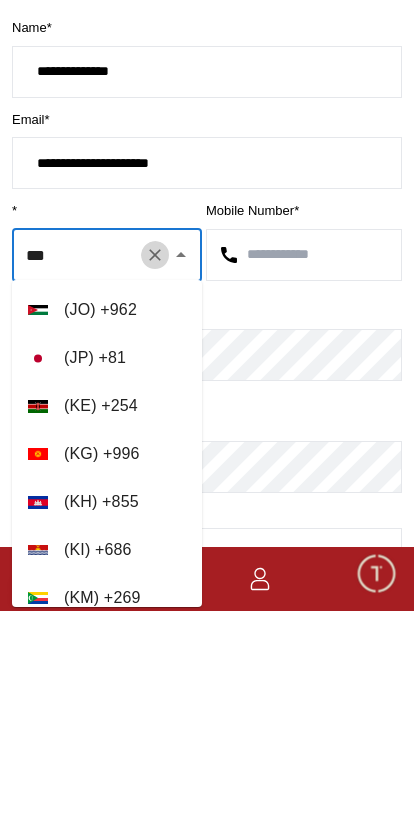 click 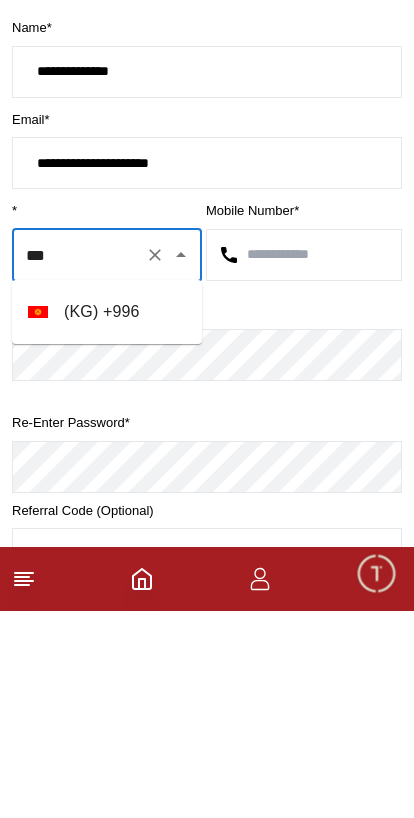 scroll, scrollTop: 0, scrollLeft: 0, axis: both 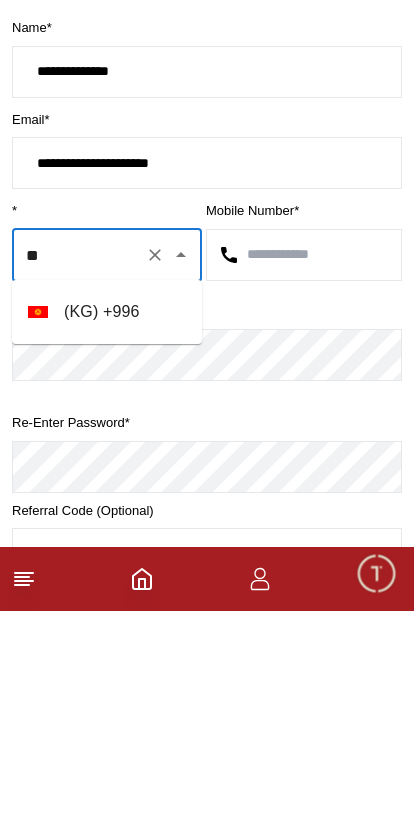 type on "*" 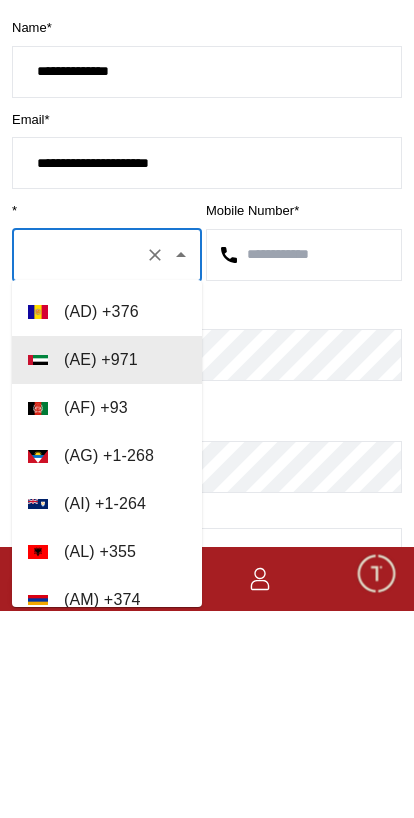 type on "*" 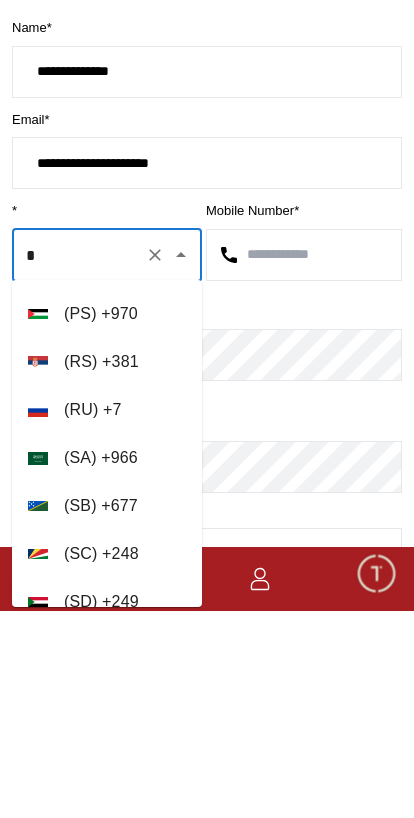scroll, scrollTop: 3119, scrollLeft: 0, axis: vertical 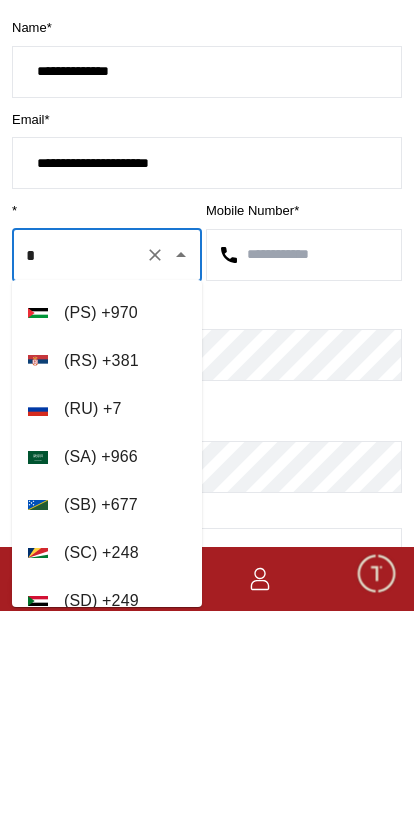 click on "( SA ) + 966" at bounding box center [107, 664] 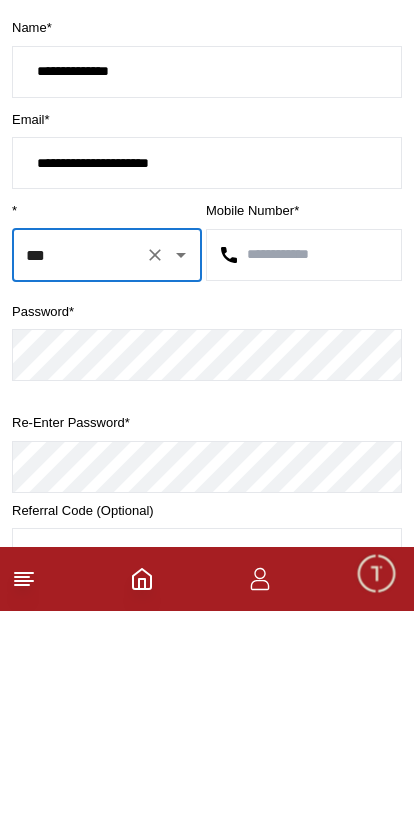 click at bounding box center [304, 462] 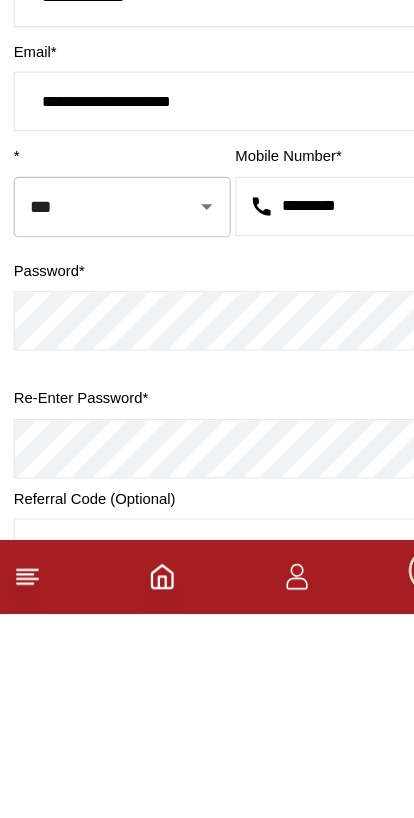 type on "*********" 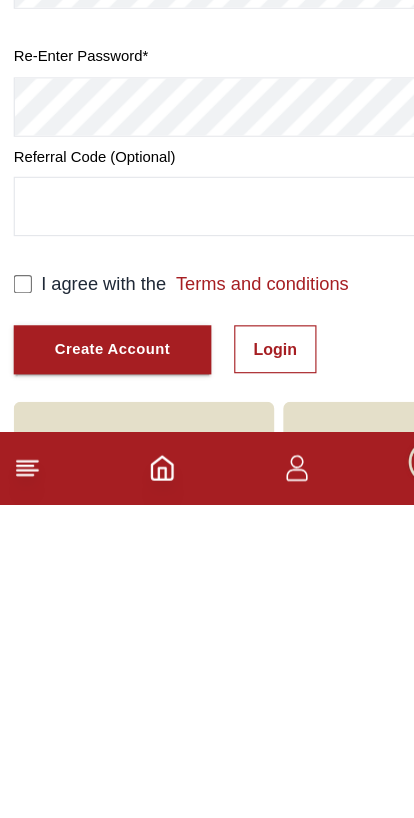 scroll, scrollTop: 316, scrollLeft: 0, axis: vertical 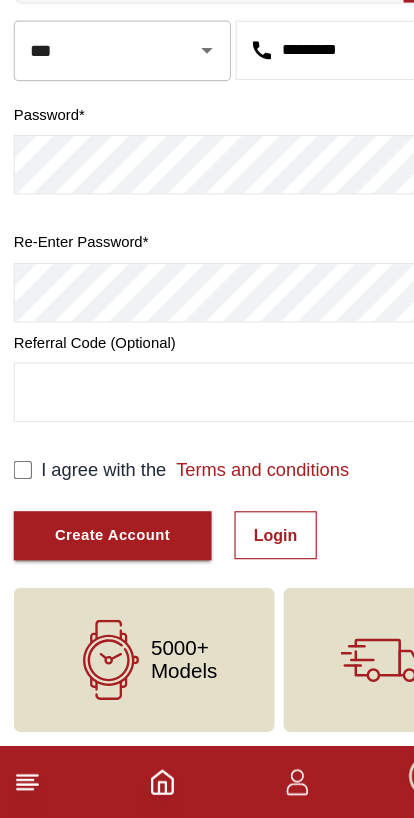 click on "Create Account" at bounding box center [98, 570] 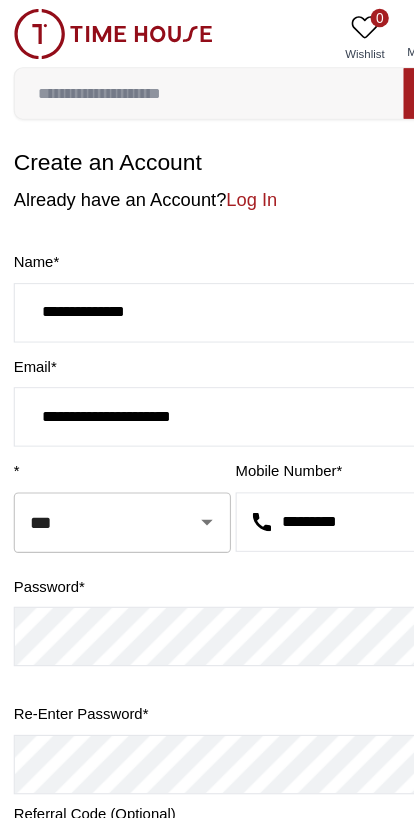 scroll, scrollTop: 0, scrollLeft: 0, axis: both 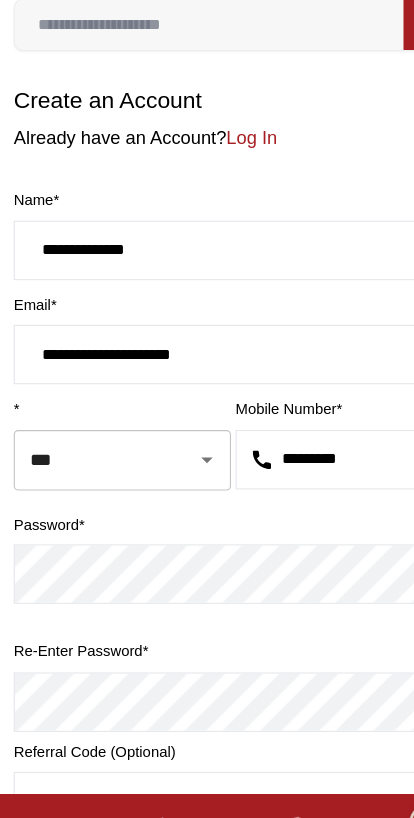 click on "*********" at bounding box center (304, 462) 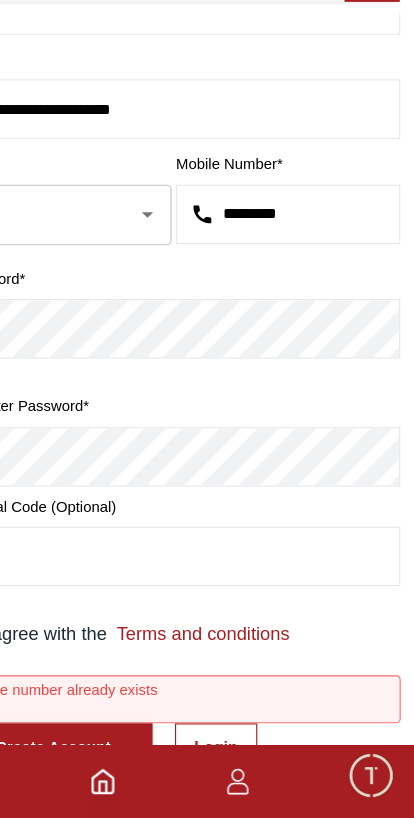 scroll, scrollTop: 220, scrollLeft: 0, axis: vertical 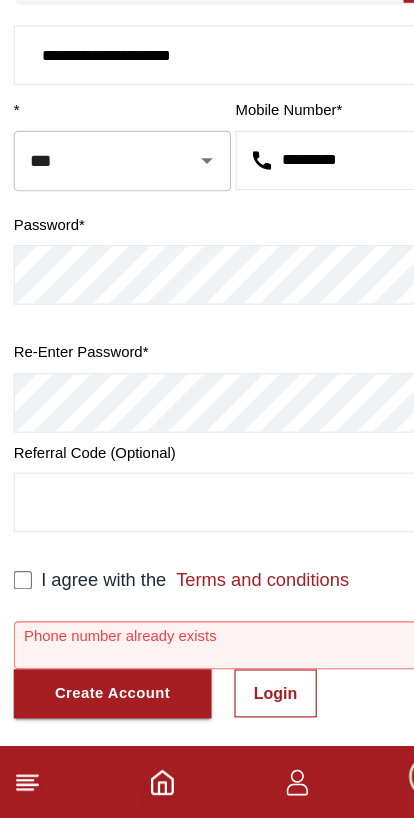 click on "Create Account" at bounding box center [98, 708] 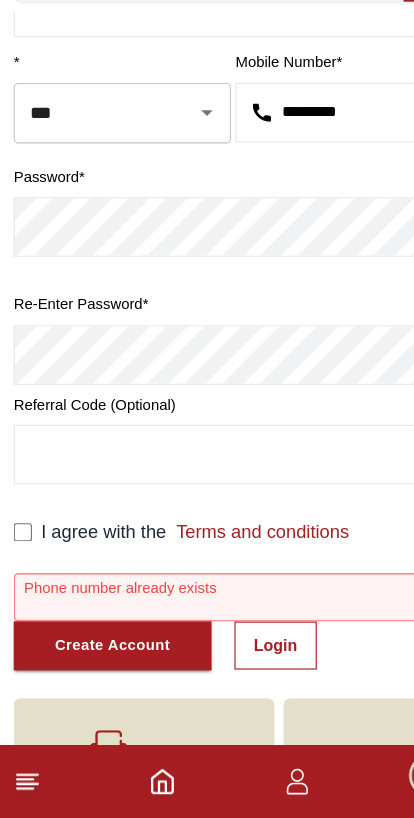 scroll, scrollTop: 261, scrollLeft: 0, axis: vertical 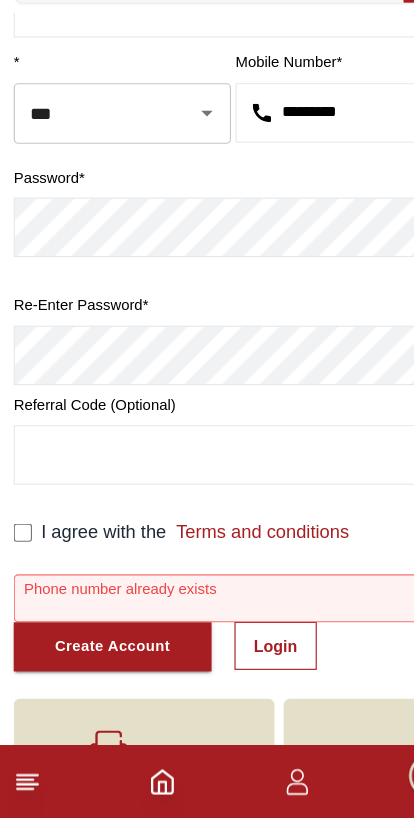 click on "Login" at bounding box center [241, 667] 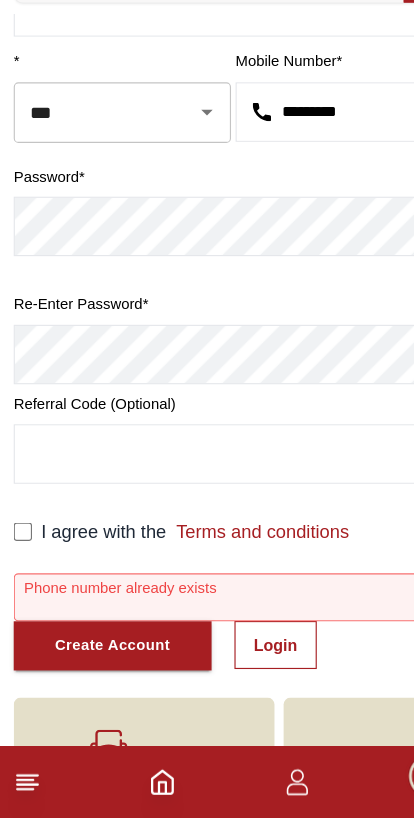 scroll, scrollTop: 0, scrollLeft: 0, axis: both 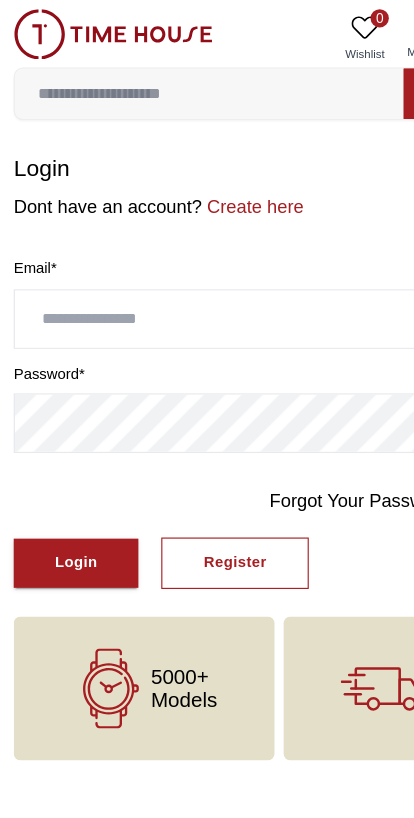 click at bounding box center [207, 279] 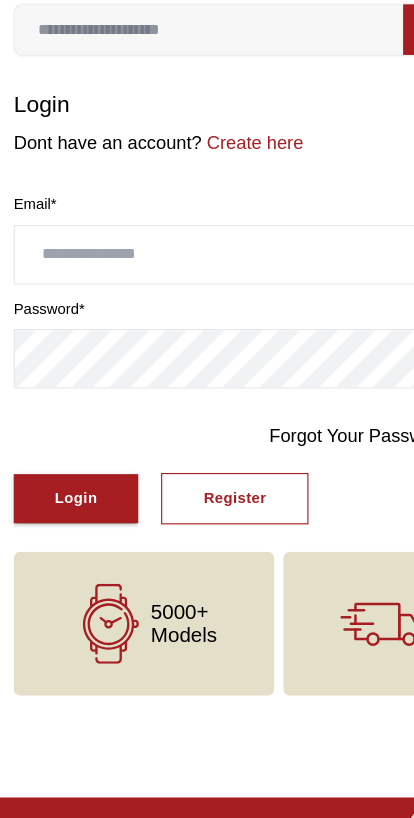 type on "*" 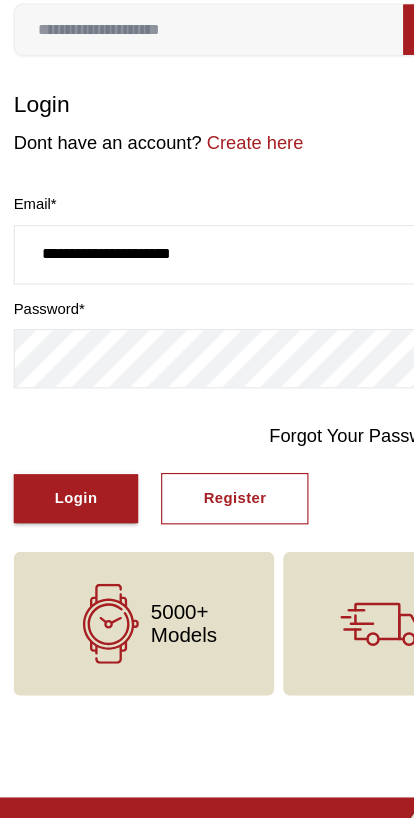 type on "**********" 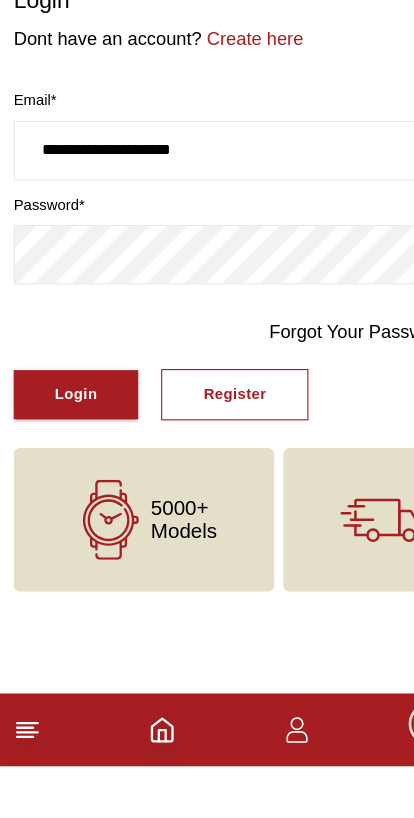 click on "Login" at bounding box center (66, 492) 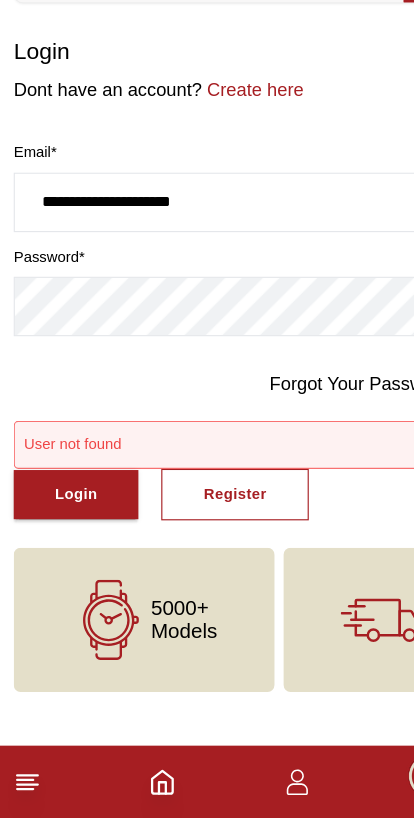 click on "Create here" at bounding box center (221, 180) 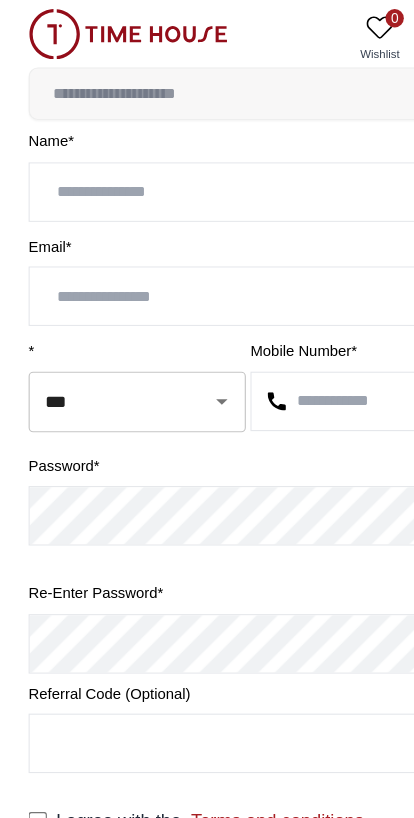 scroll, scrollTop: 111, scrollLeft: 0, axis: vertical 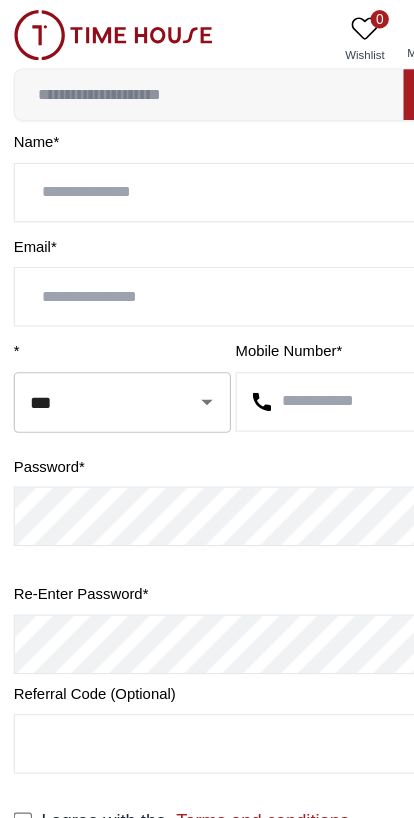 click at bounding box center [207, 168] 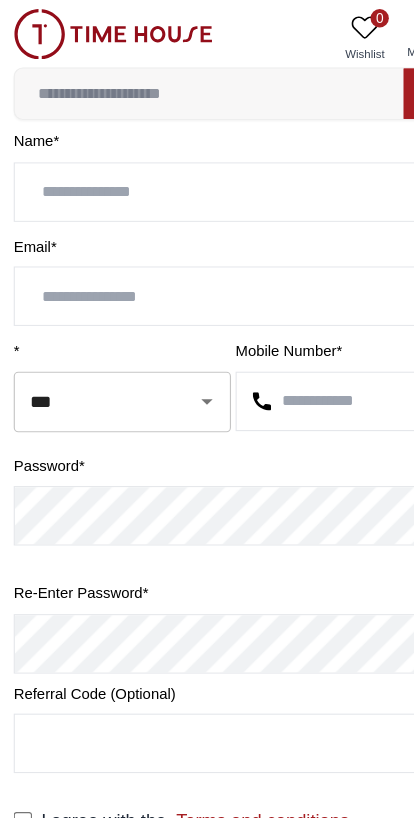 scroll, scrollTop: 56, scrollLeft: 0, axis: vertical 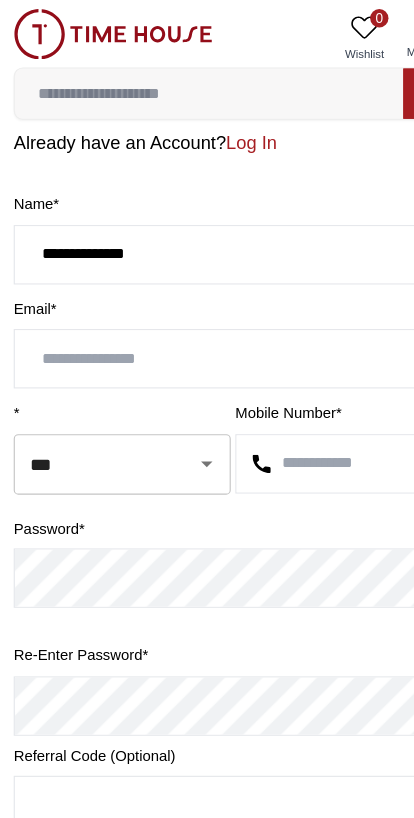 type on "**********" 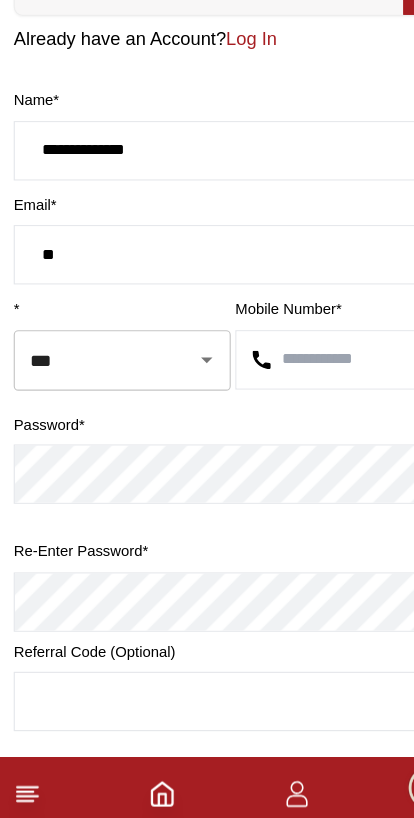type on "*" 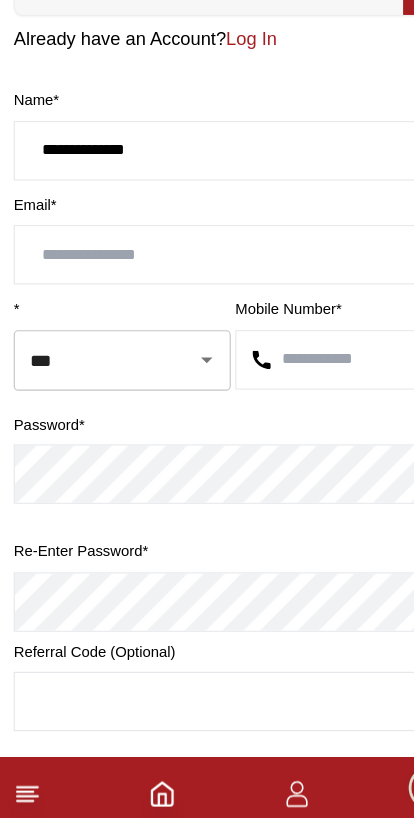 type on "*" 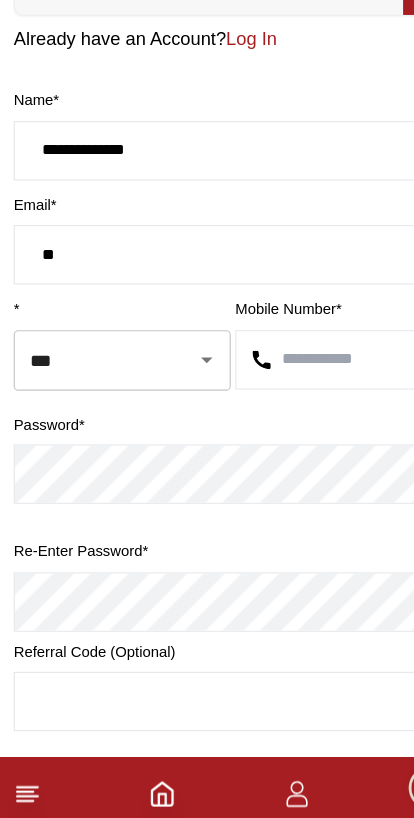 type on "*" 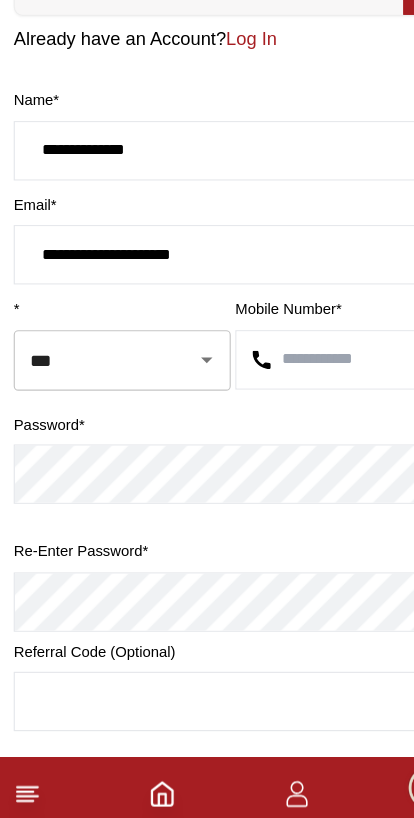 click 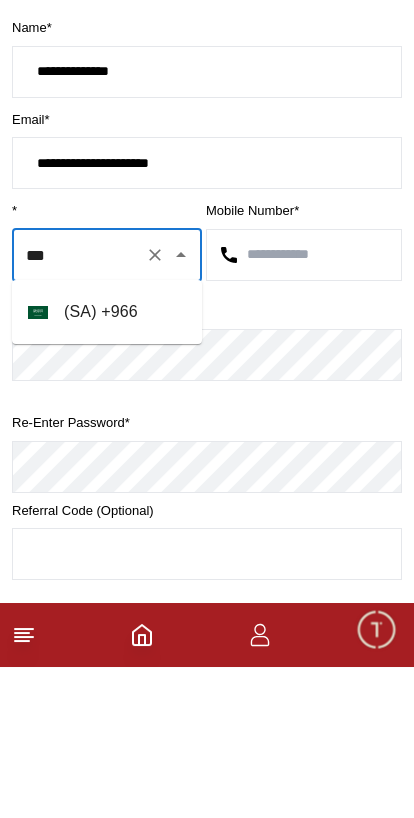 click on "( SA ) + 966" at bounding box center [107, 463] 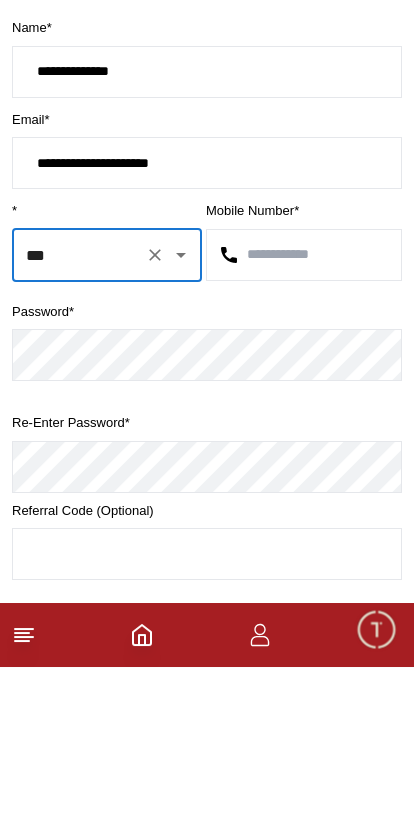 type on "***" 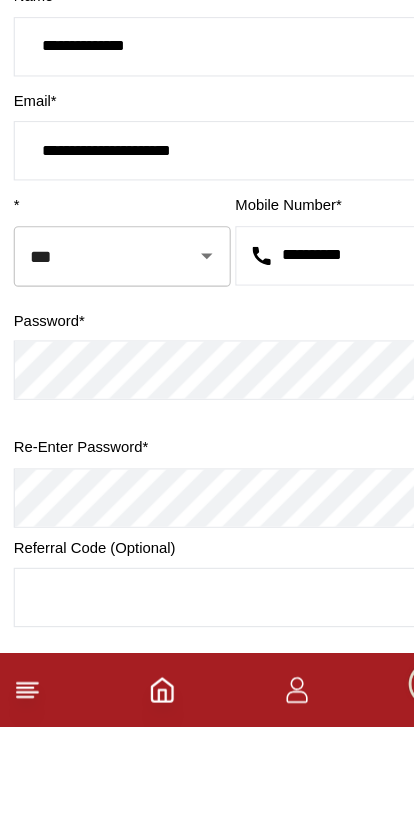 click on "**********" at bounding box center [304, 406] 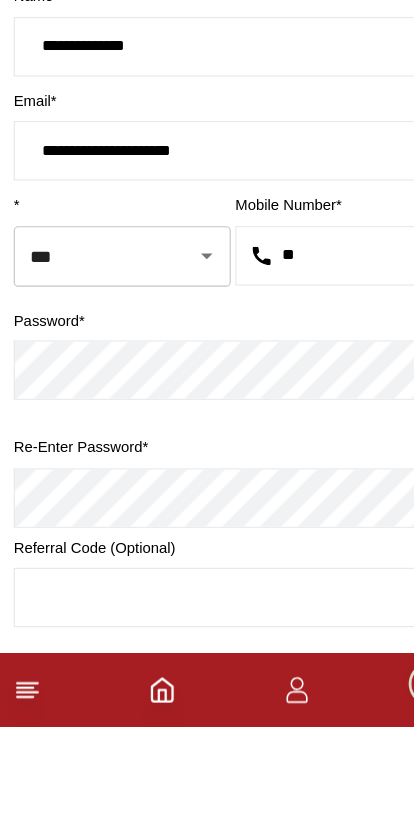 type on "*" 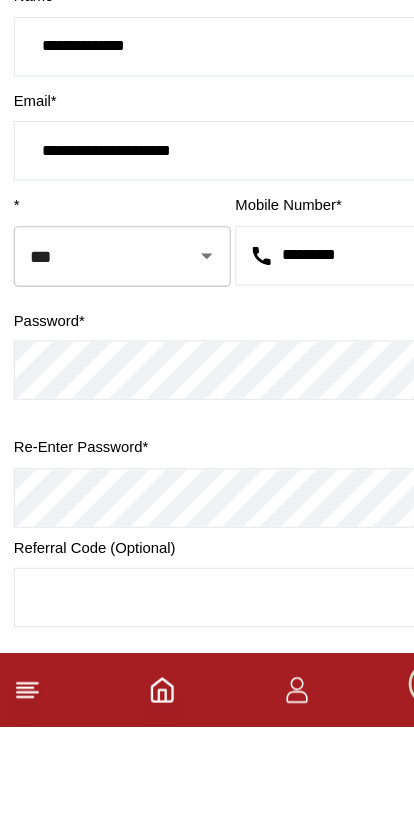 type on "*********" 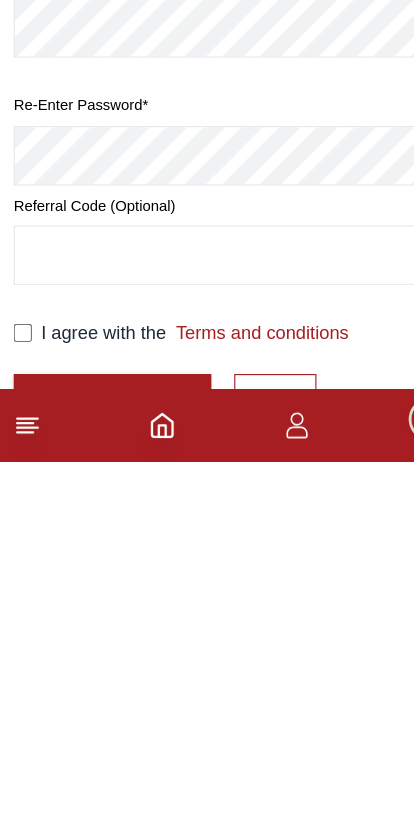 scroll, scrollTop: 316, scrollLeft: 0, axis: vertical 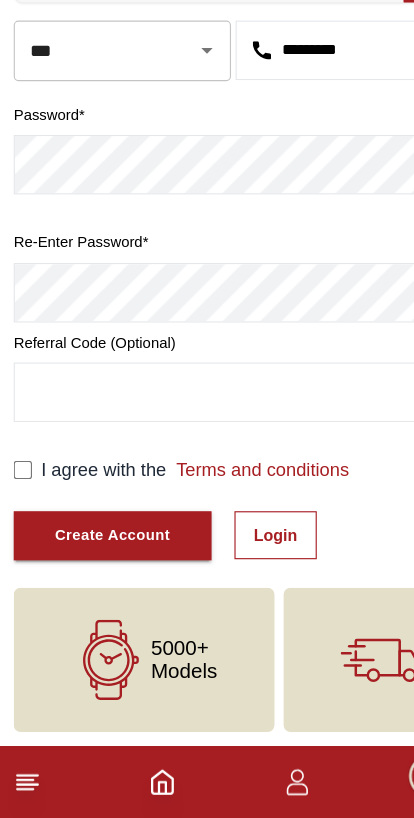 click on "Create Account" at bounding box center (98, 570) 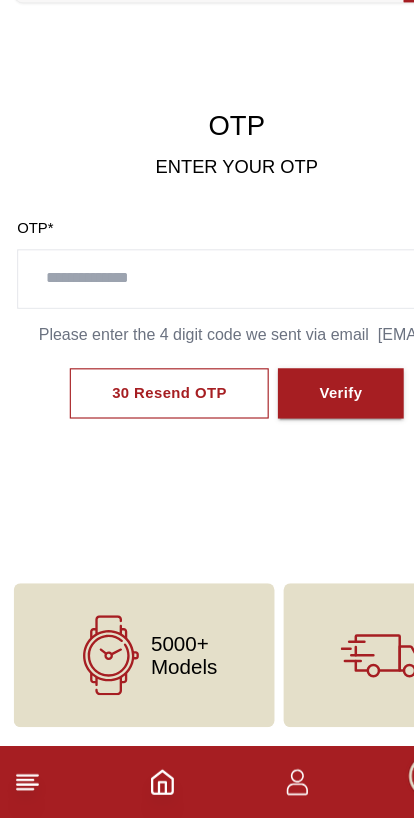 scroll, scrollTop: 0, scrollLeft: 0, axis: both 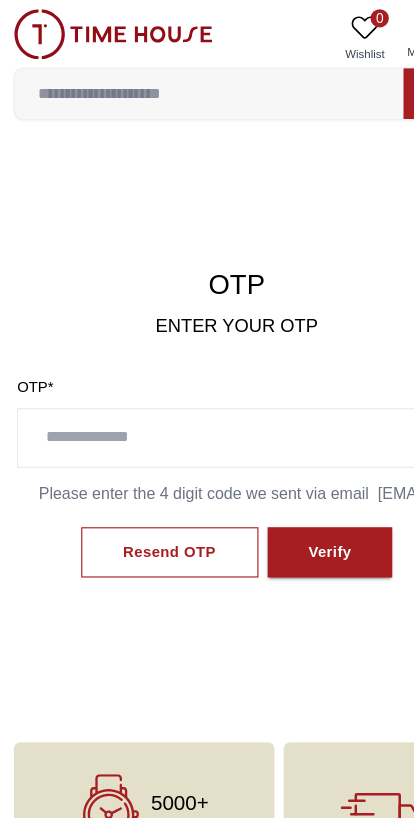 click at bounding box center [99, 30] 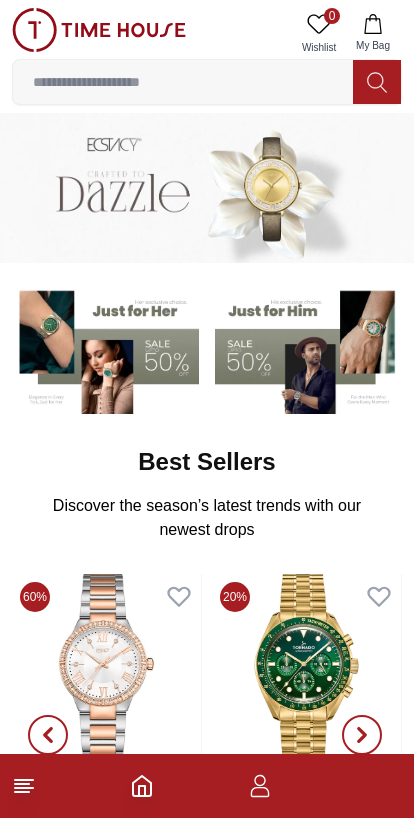 scroll, scrollTop: 0, scrollLeft: 0, axis: both 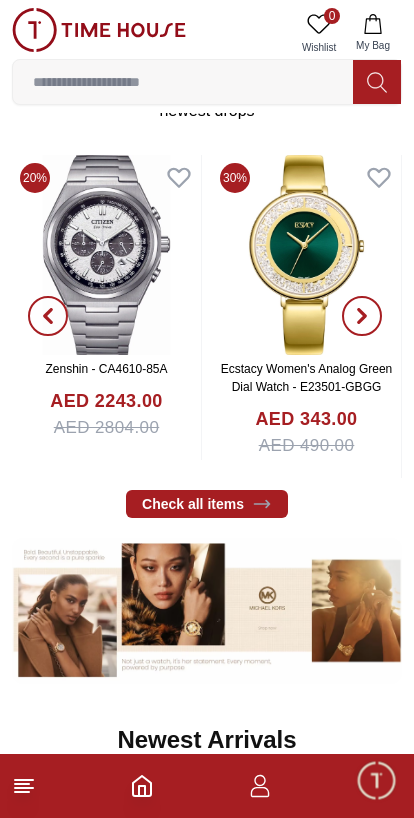 click at bounding box center (183, 82) 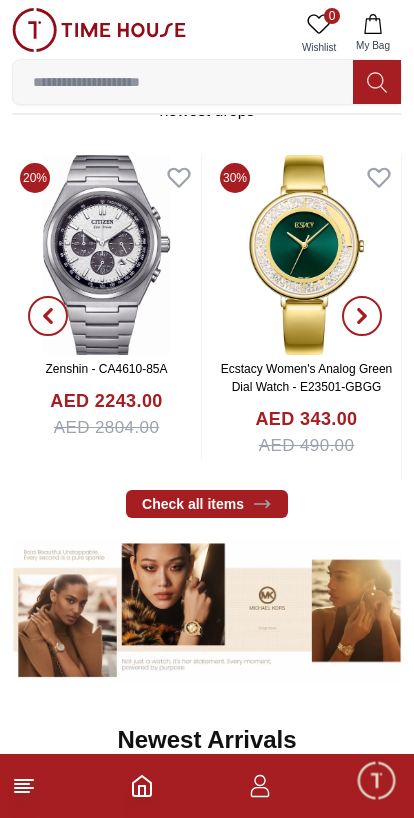 scroll, scrollTop: 279, scrollLeft: 0, axis: vertical 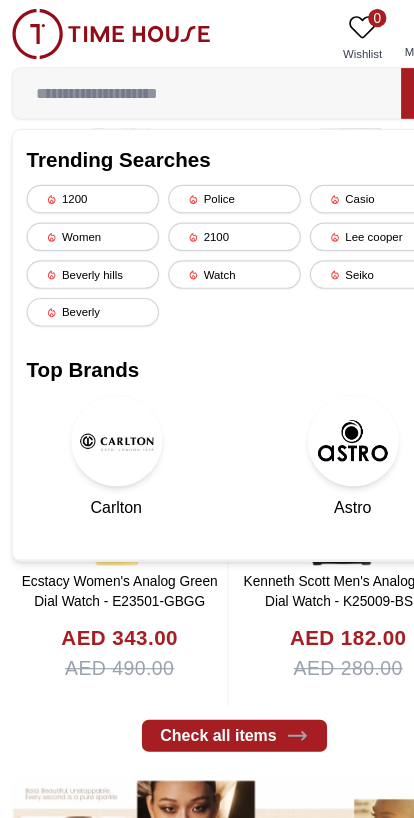 click on "Casio" at bounding box center [331, 174] 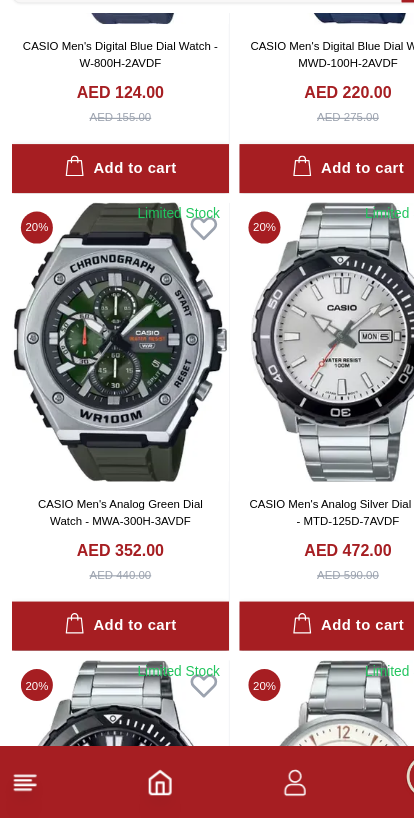scroll, scrollTop: 1611, scrollLeft: 0, axis: vertical 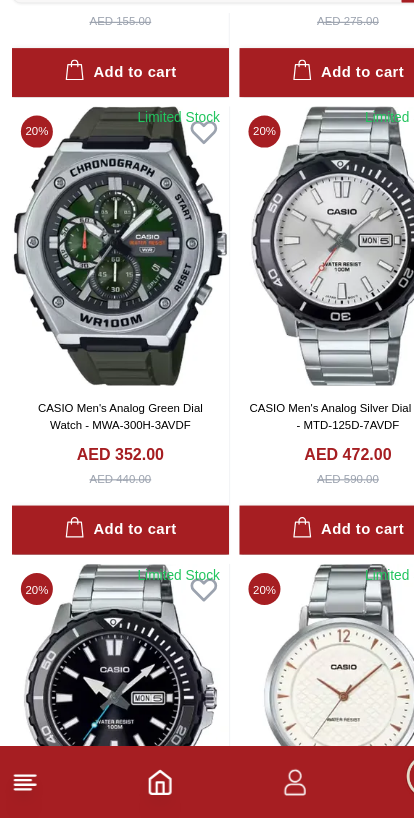 click at bounding box center (107, 317) 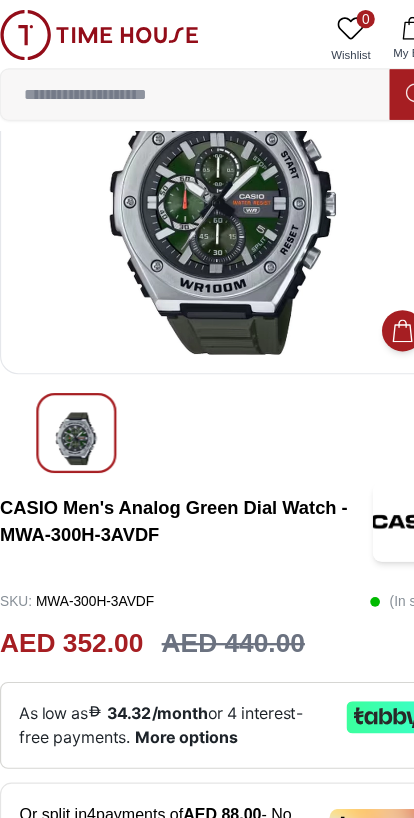 scroll, scrollTop: 95, scrollLeft: 0, axis: vertical 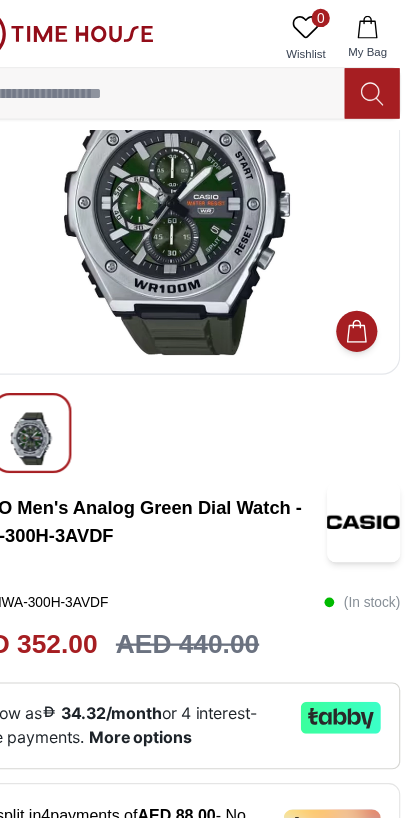 click 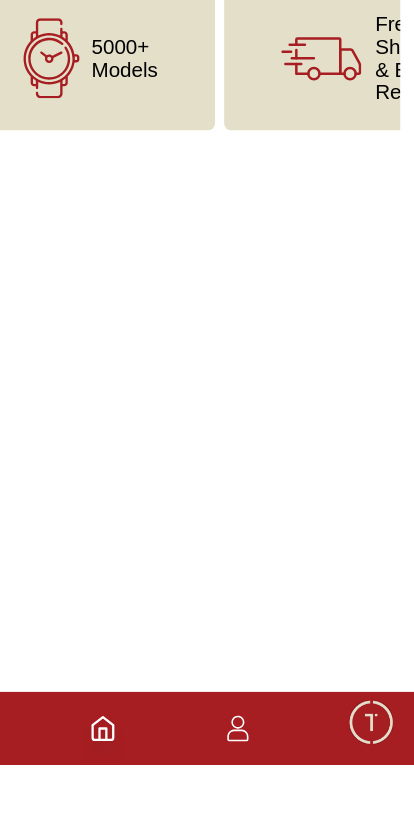 scroll, scrollTop: 0, scrollLeft: 0, axis: both 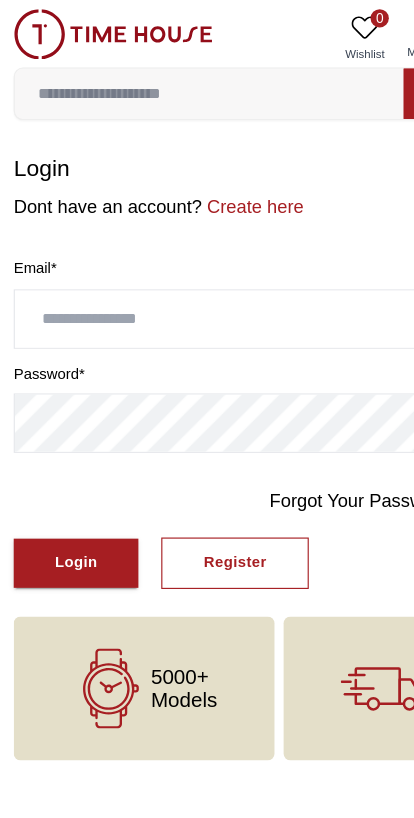 click at bounding box center (207, 279) 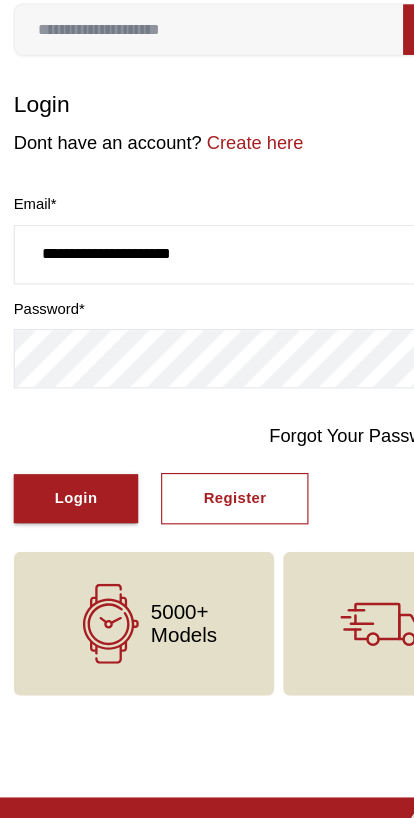 type on "**********" 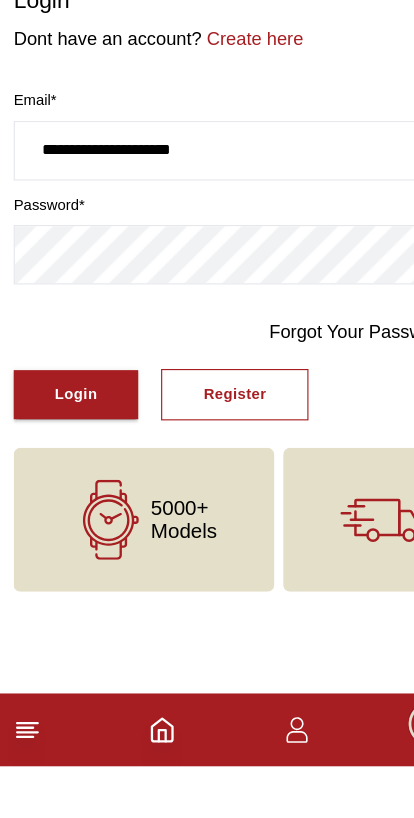 click on "Login" at bounding box center [66, 492] 